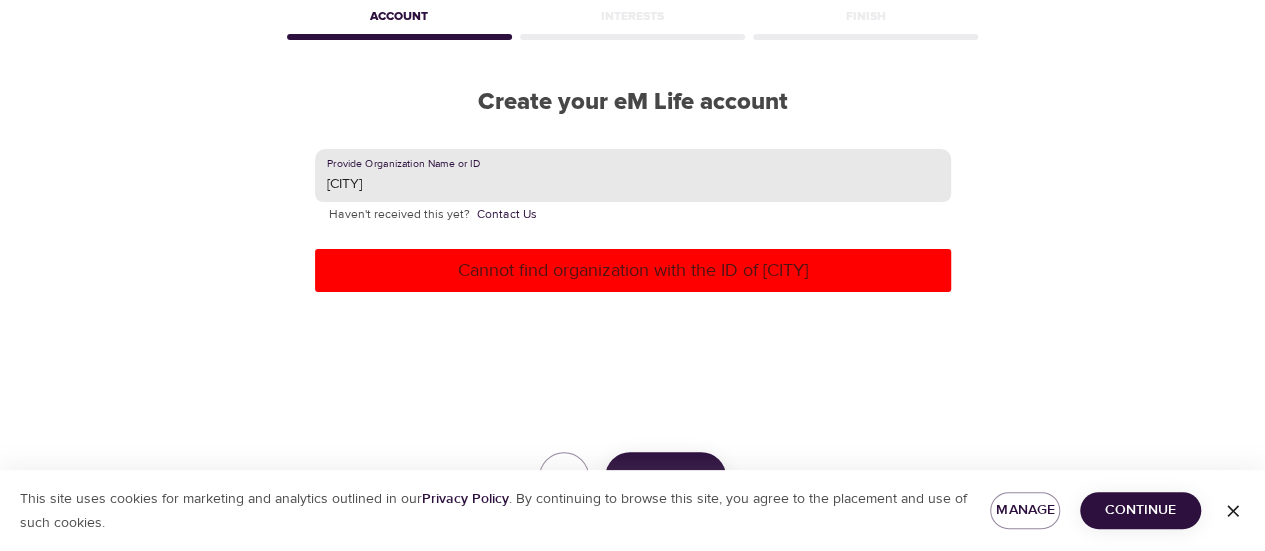 scroll, scrollTop: 187, scrollLeft: 0, axis: vertical 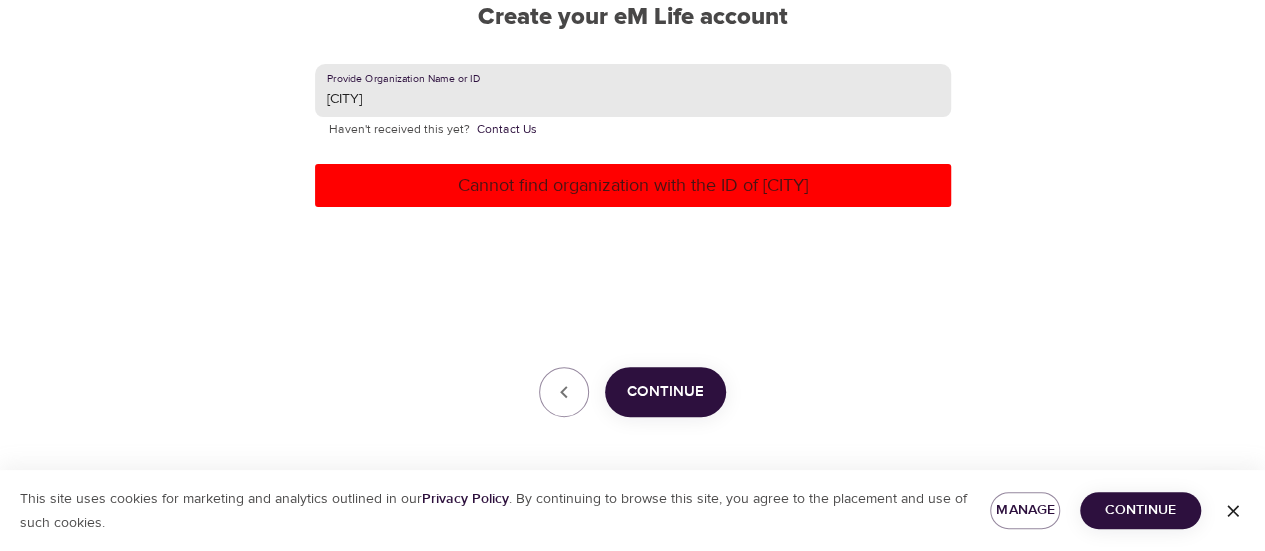 drag, startPoint x: 491, startPoint y: 107, endPoint x: 0, endPoint y: 95, distance: 491.1466 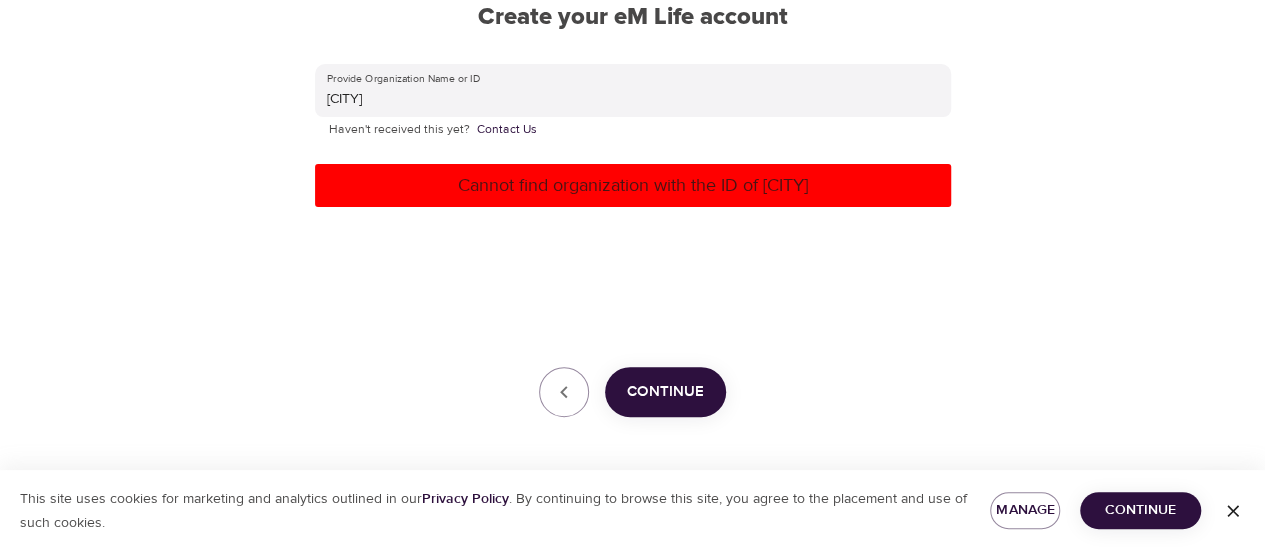 click on "Continue" at bounding box center [665, 392] 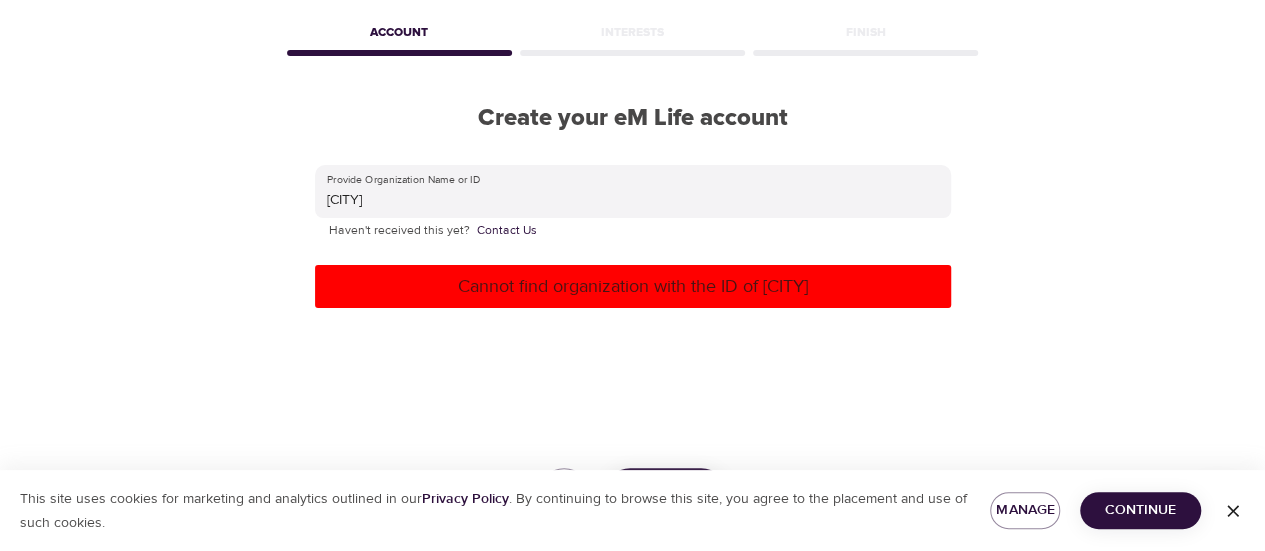 scroll, scrollTop: 0, scrollLeft: 0, axis: both 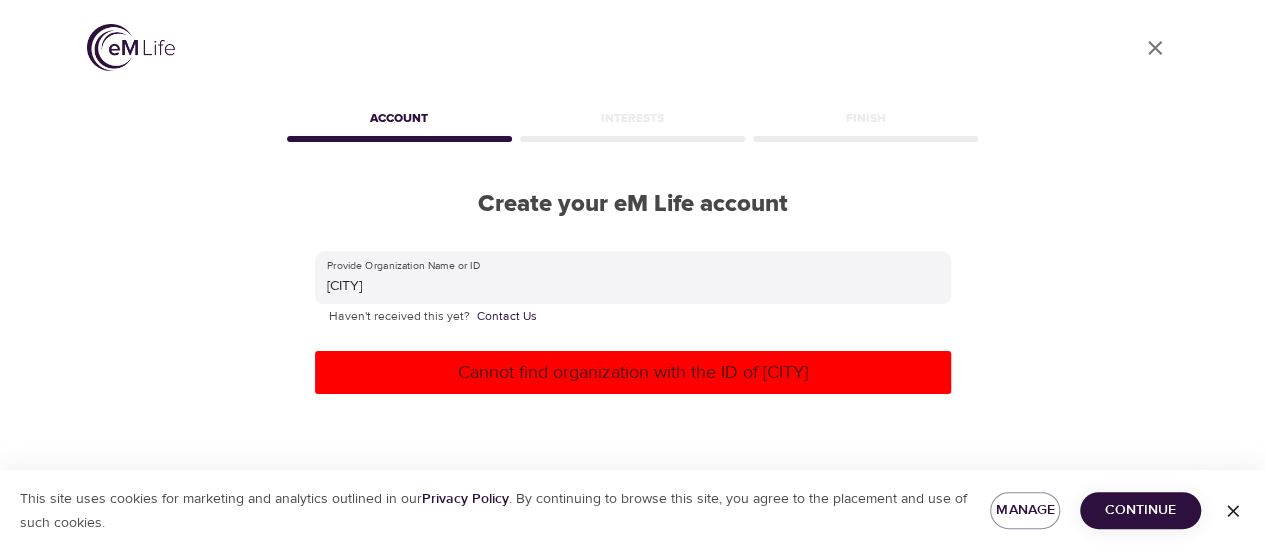 click on "Interests" at bounding box center [632, 122] 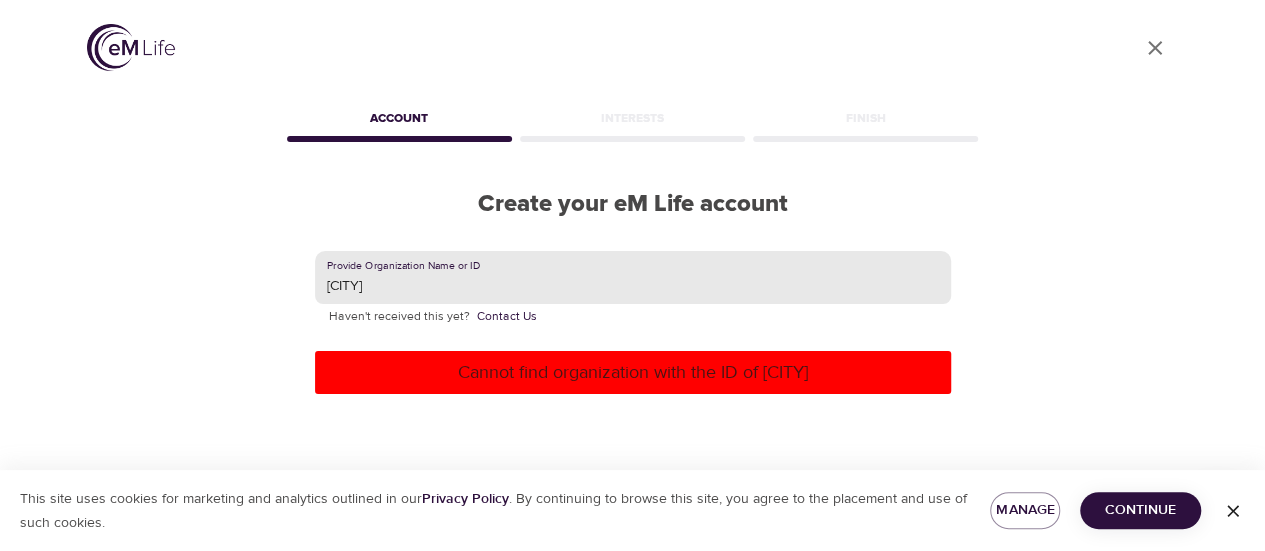 click on "fortcollins" at bounding box center (633, 278) 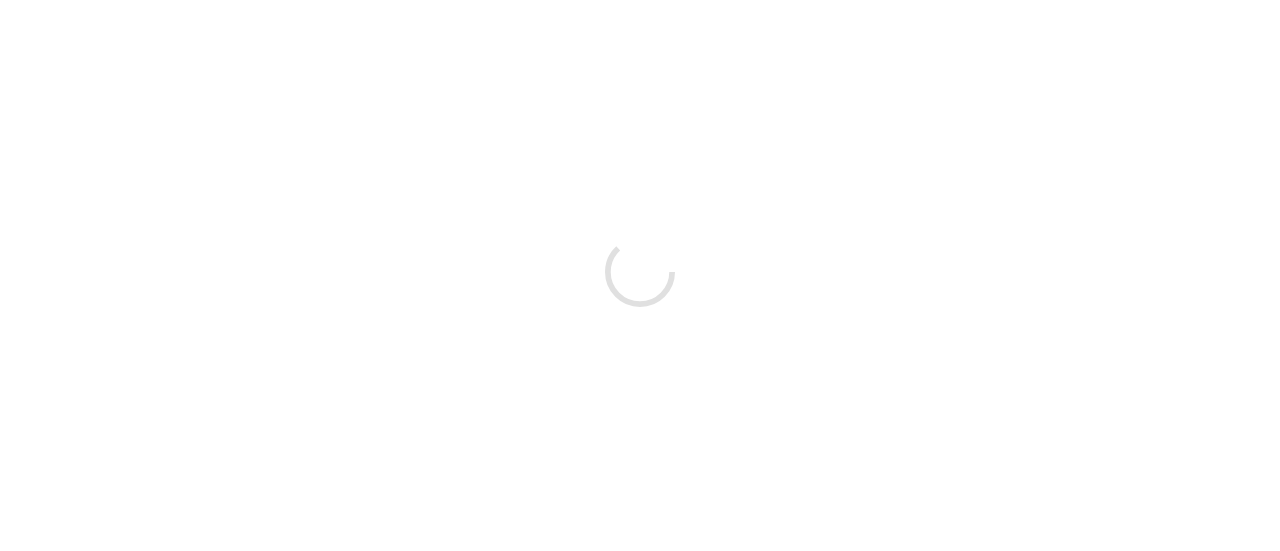 scroll, scrollTop: 0, scrollLeft: 0, axis: both 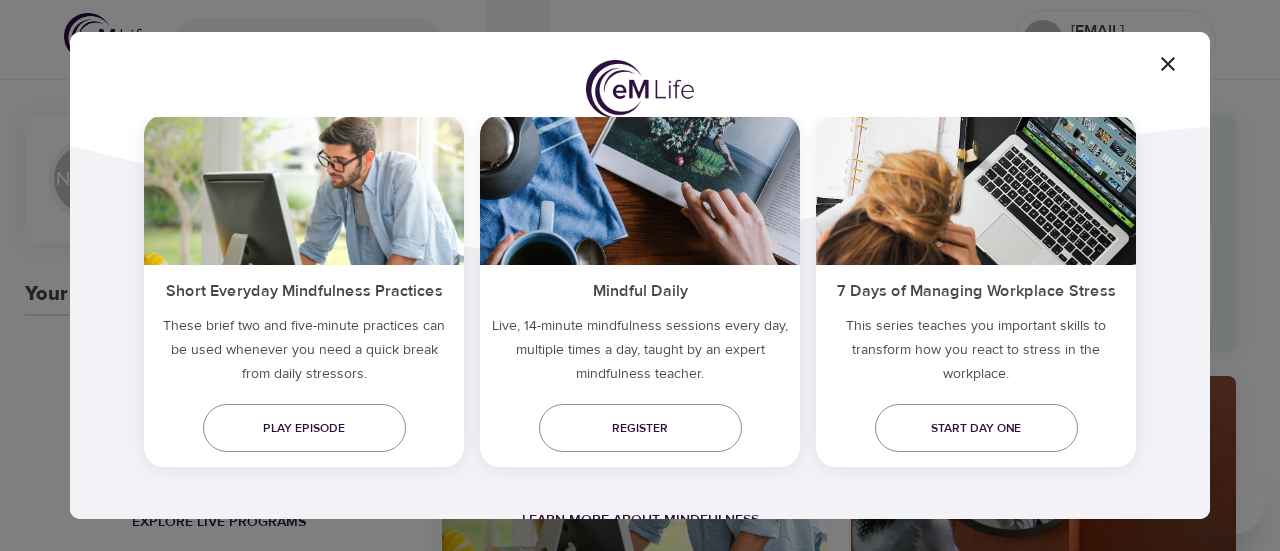 click 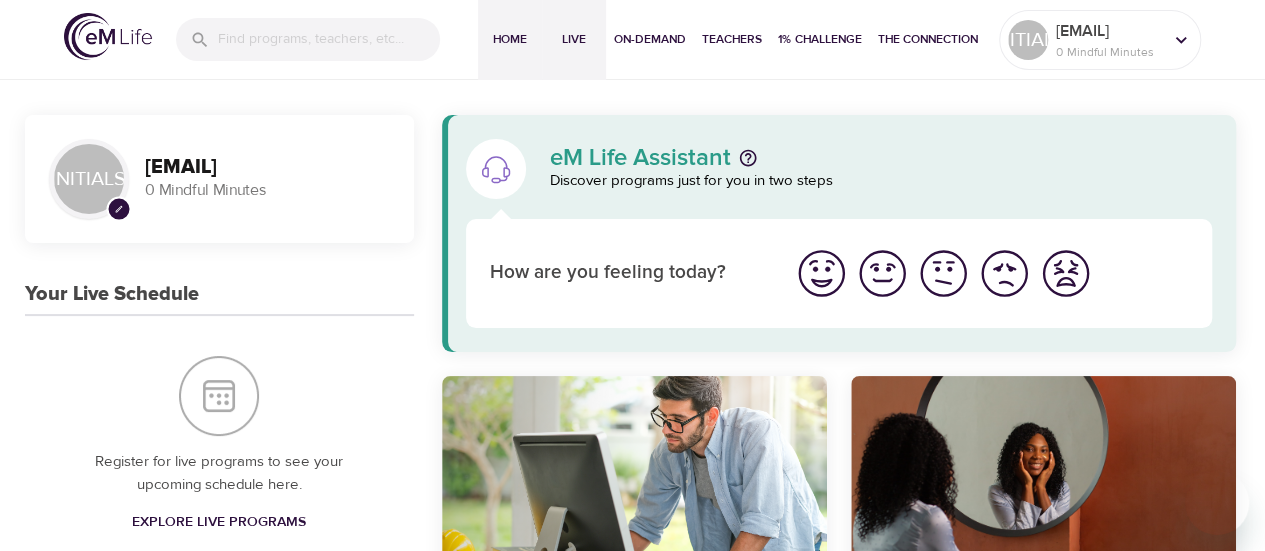 click on "Live" at bounding box center (574, 39) 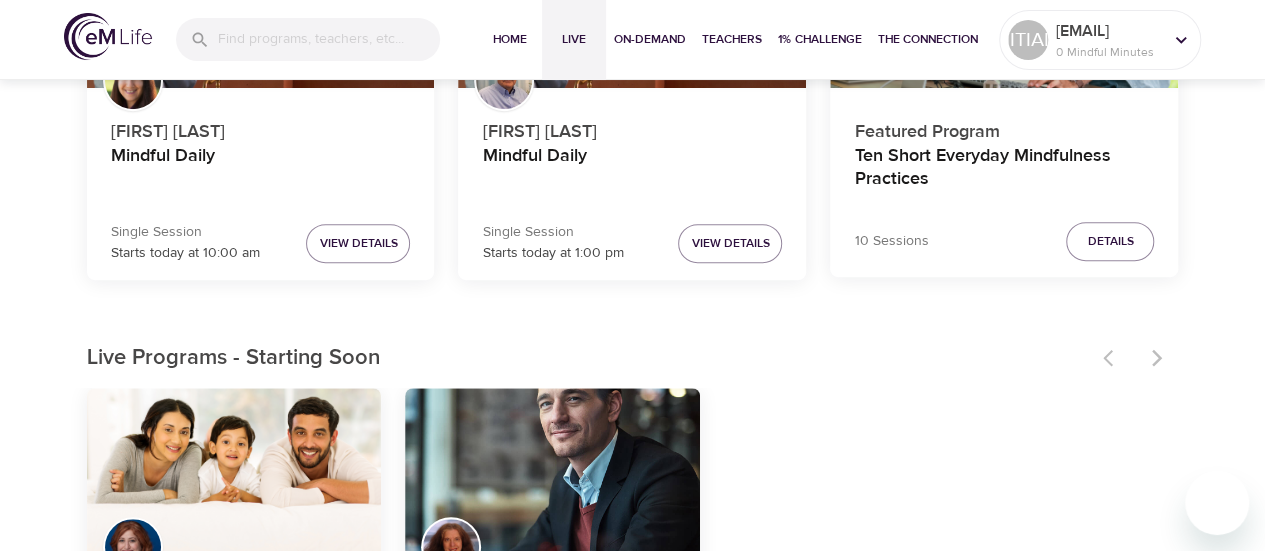 scroll, scrollTop: 600, scrollLeft: 0, axis: vertical 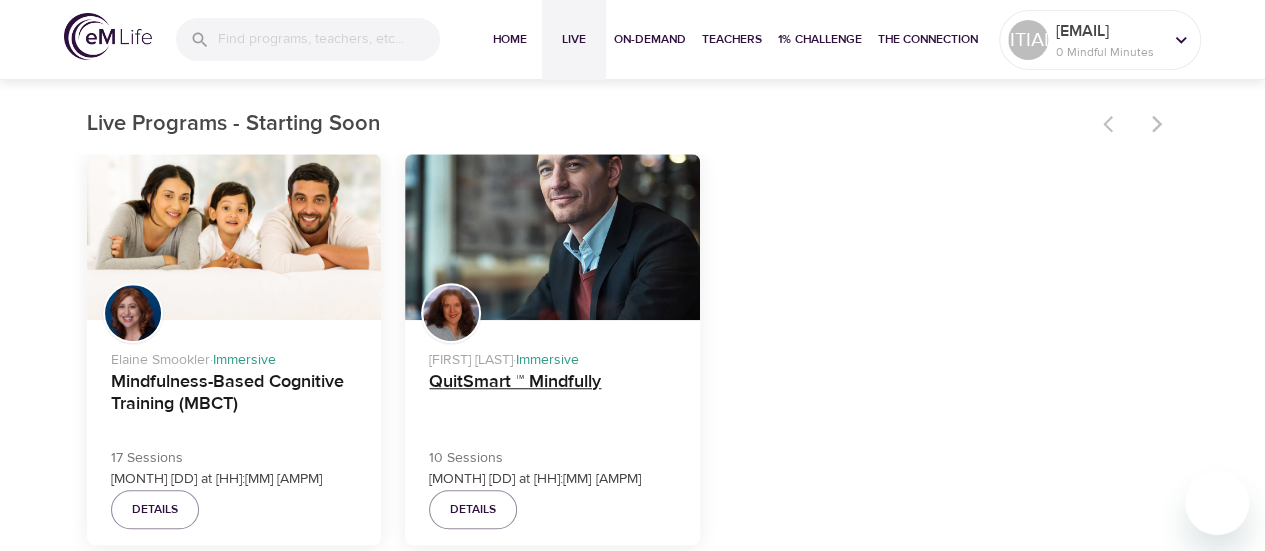 click on "QuitSmart ™ Mindfully" at bounding box center (552, 395) 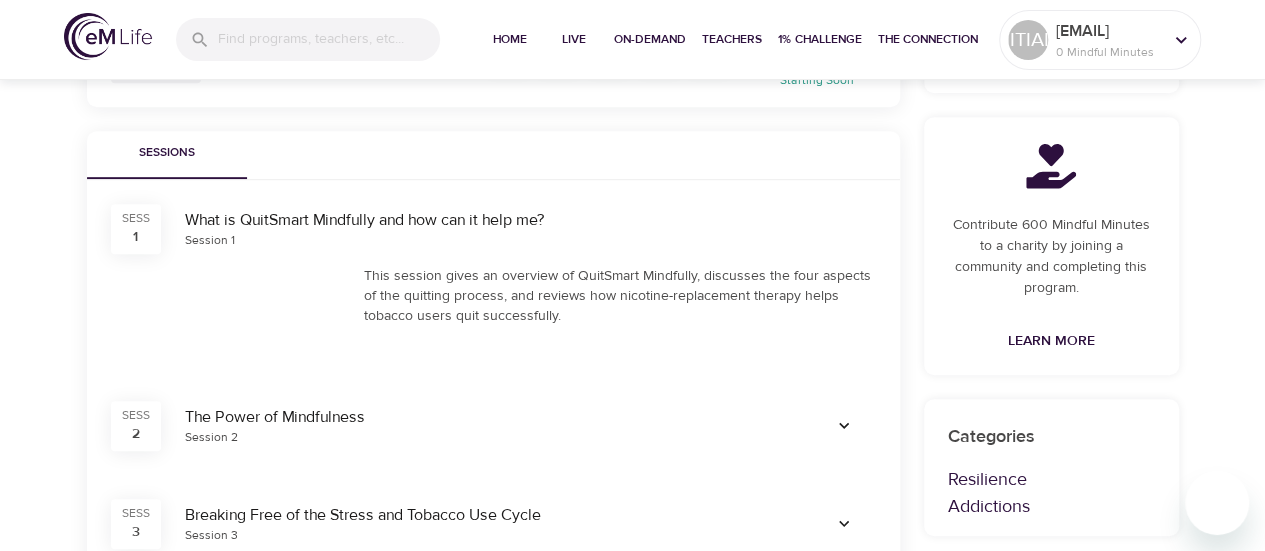 scroll, scrollTop: 600, scrollLeft: 0, axis: vertical 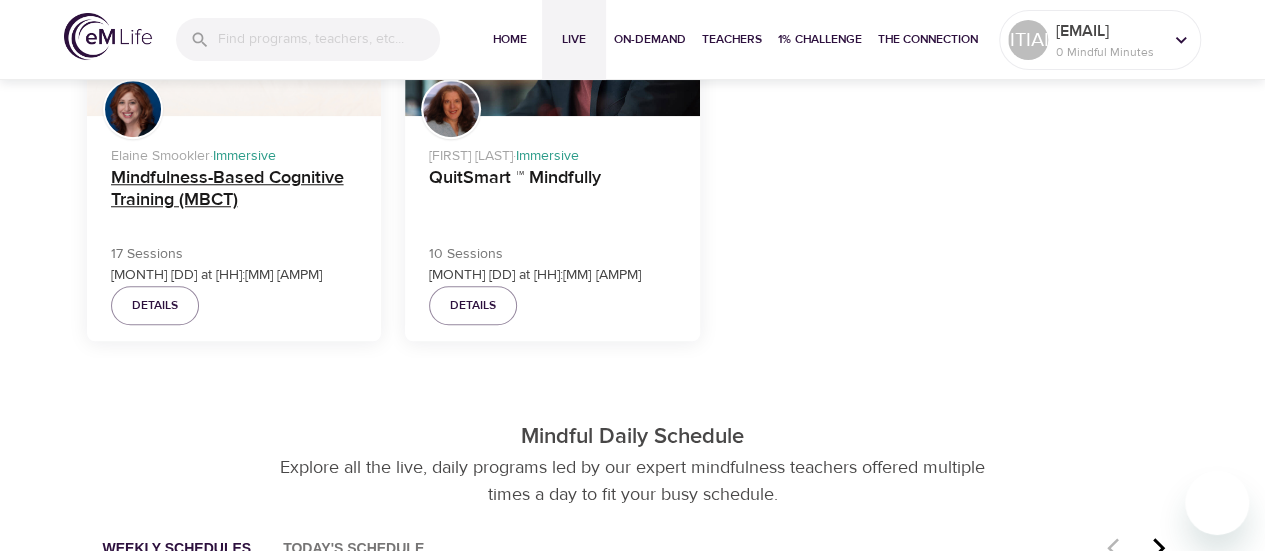click on "Mindfulness-Based Cognitive Training (MBCT)" at bounding box center [234, 191] 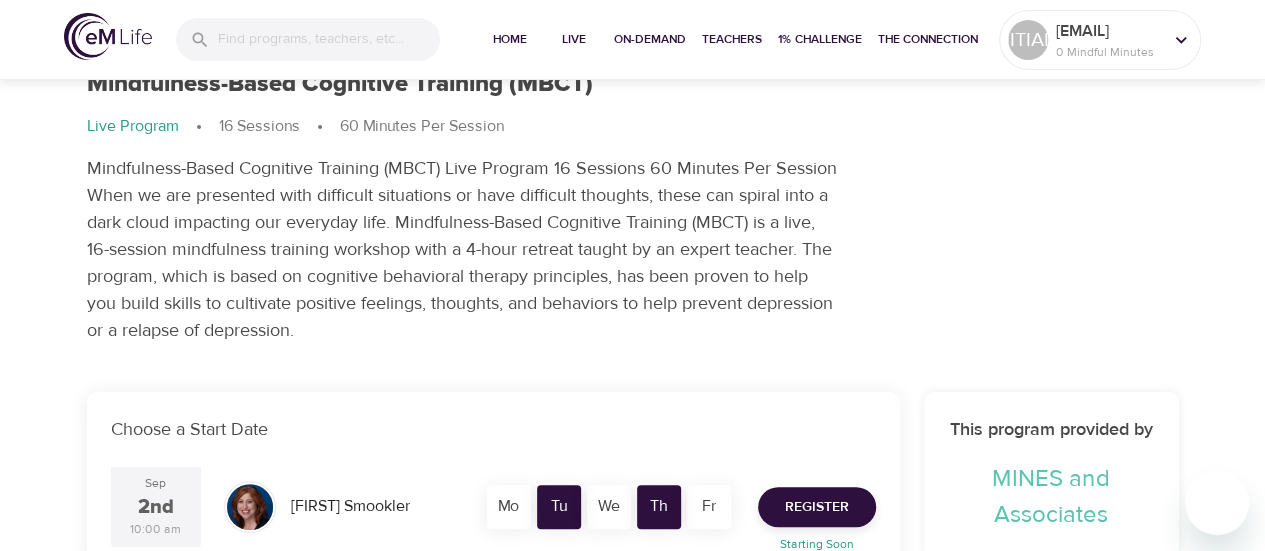 scroll, scrollTop: 0, scrollLeft: 0, axis: both 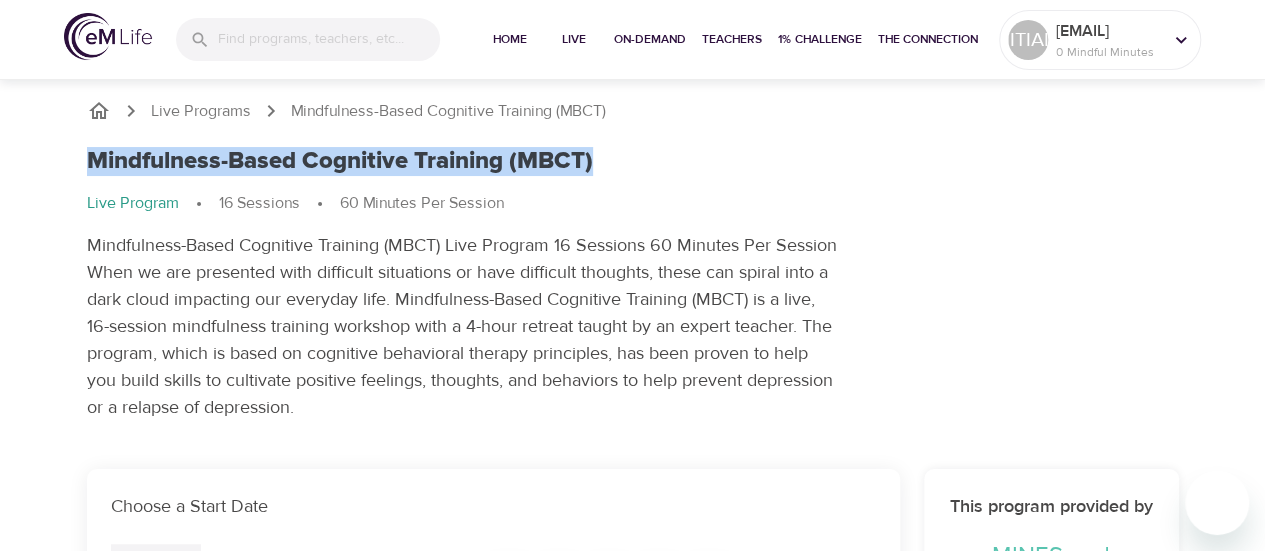 drag, startPoint x: 614, startPoint y: 155, endPoint x: 0, endPoint y: 146, distance: 614.066 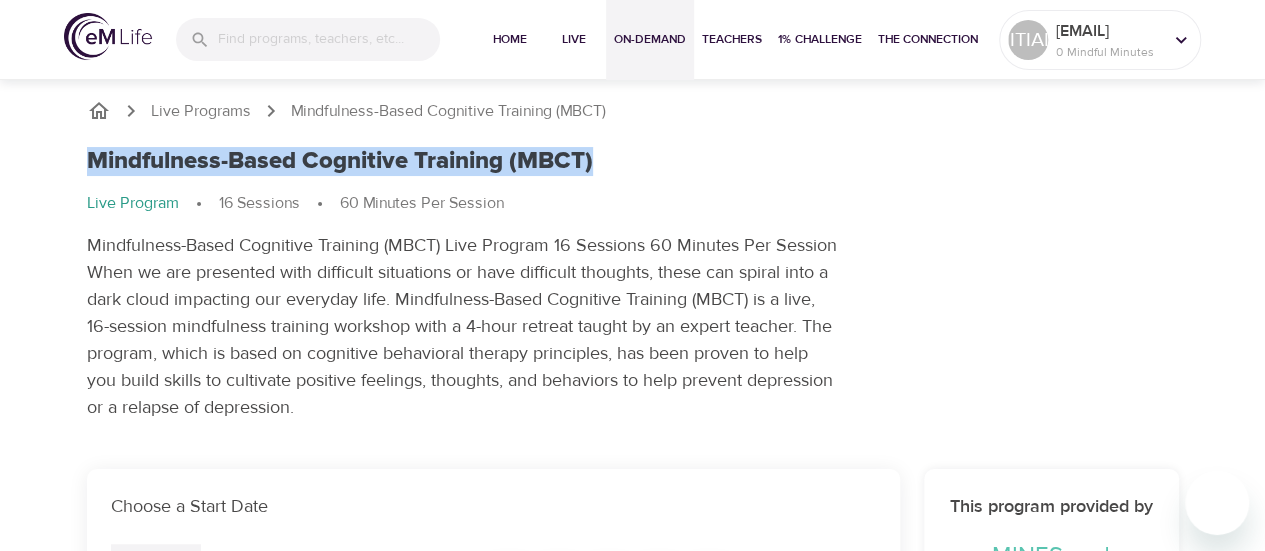 click on "On-Demand" at bounding box center (650, 39) 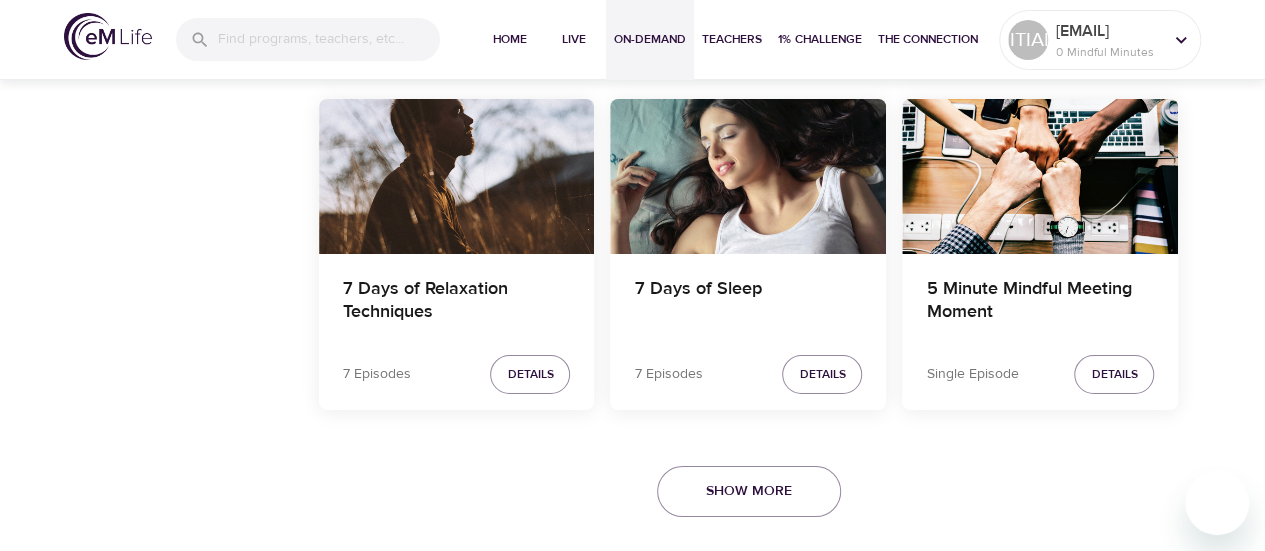 scroll, scrollTop: 3736, scrollLeft: 0, axis: vertical 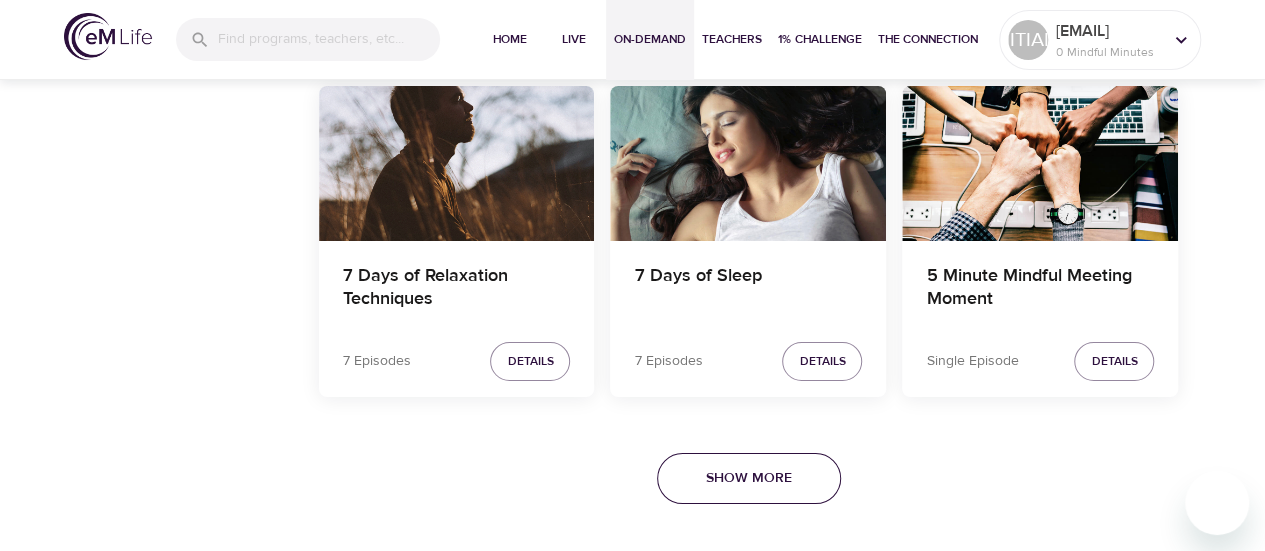 click on "Show More" at bounding box center (749, 478) 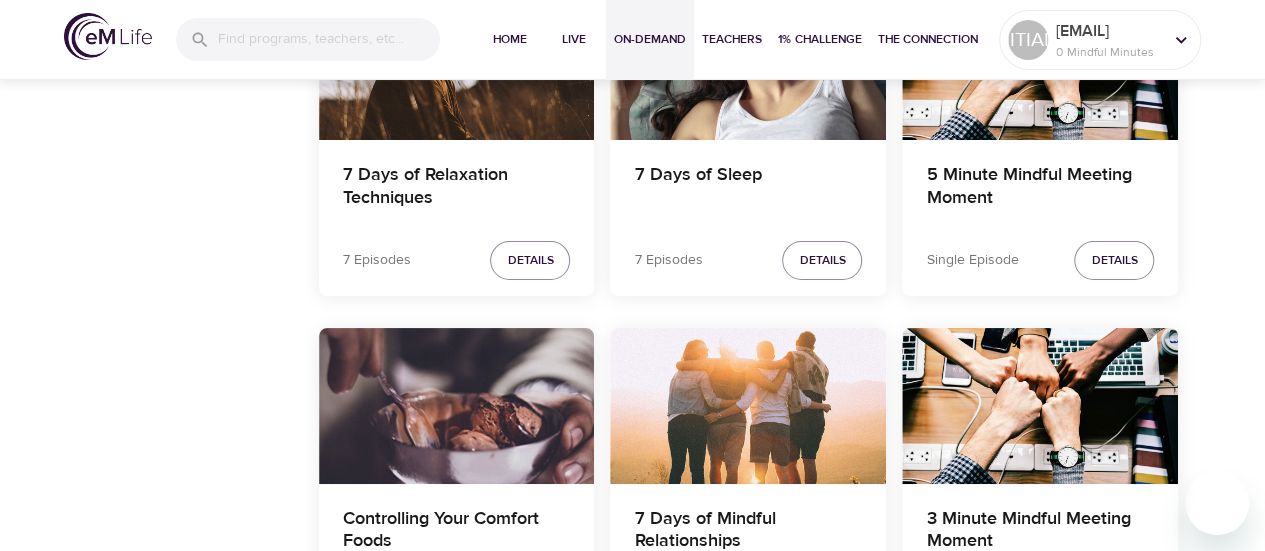 scroll, scrollTop: 4036, scrollLeft: 0, axis: vertical 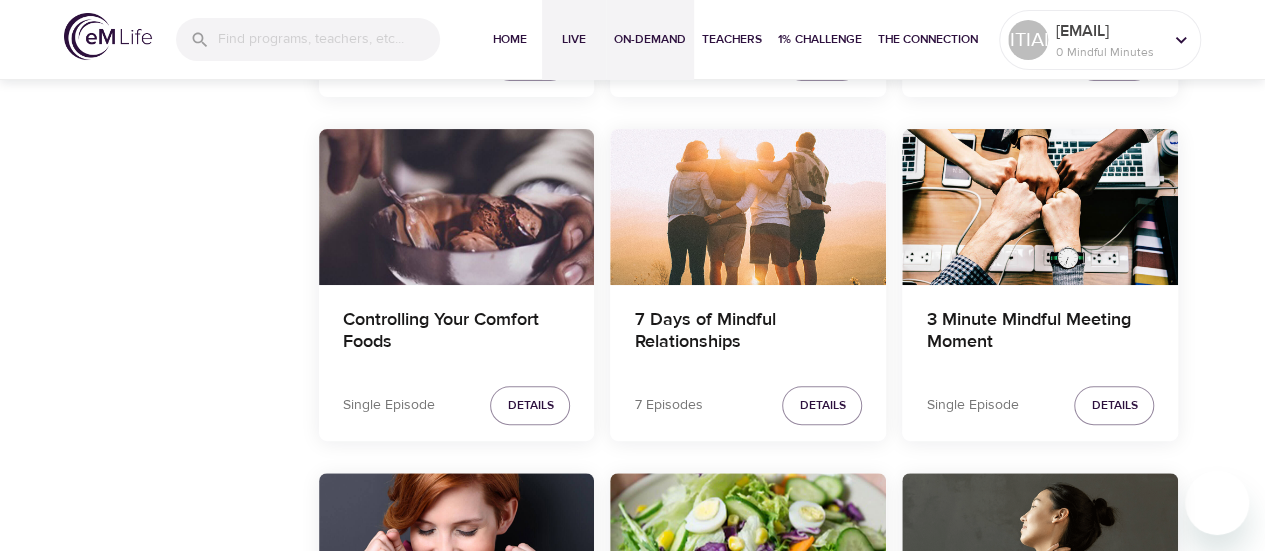 click on "Live" at bounding box center [574, 39] 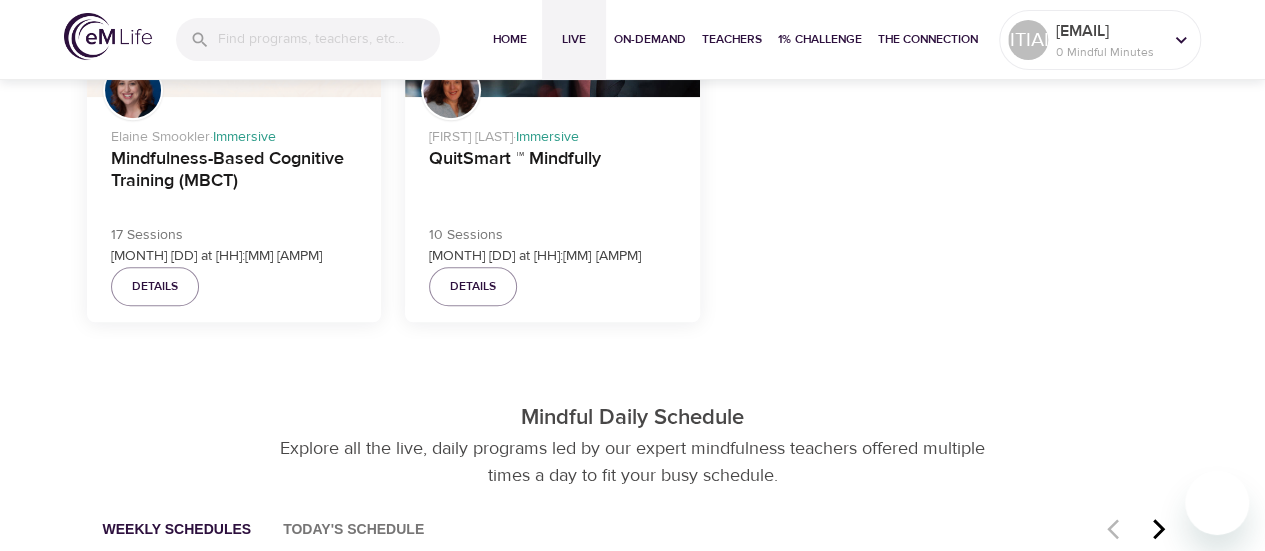 scroll, scrollTop: 826, scrollLeft: 0, axis: vertical 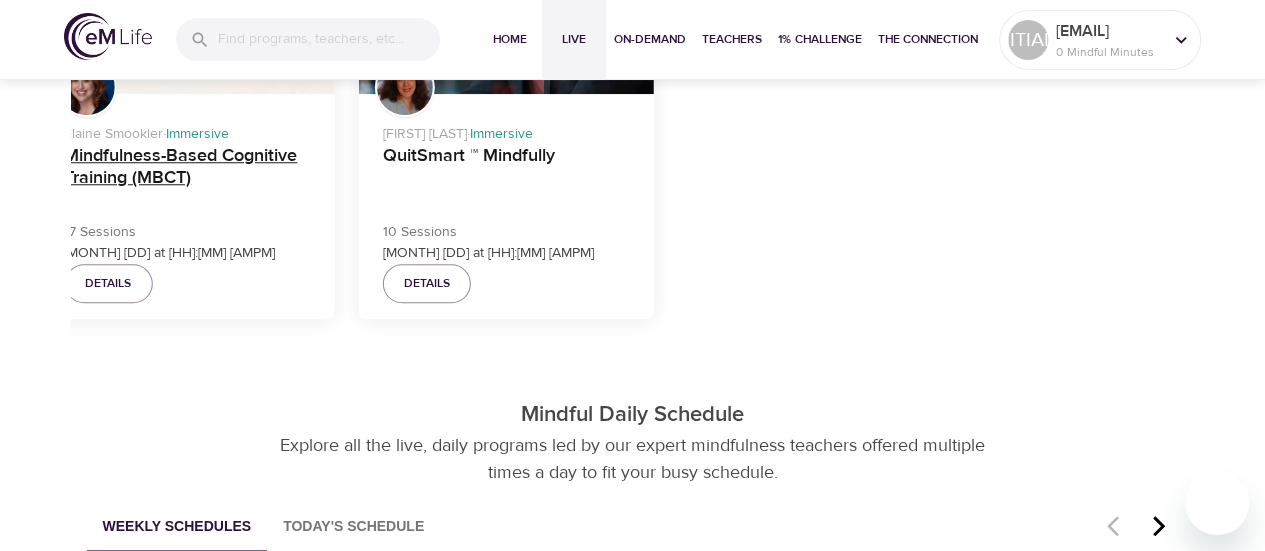 click on "Mindfulness-Based Cognitive Training (MBCT)" at bounding box center [187, 169] 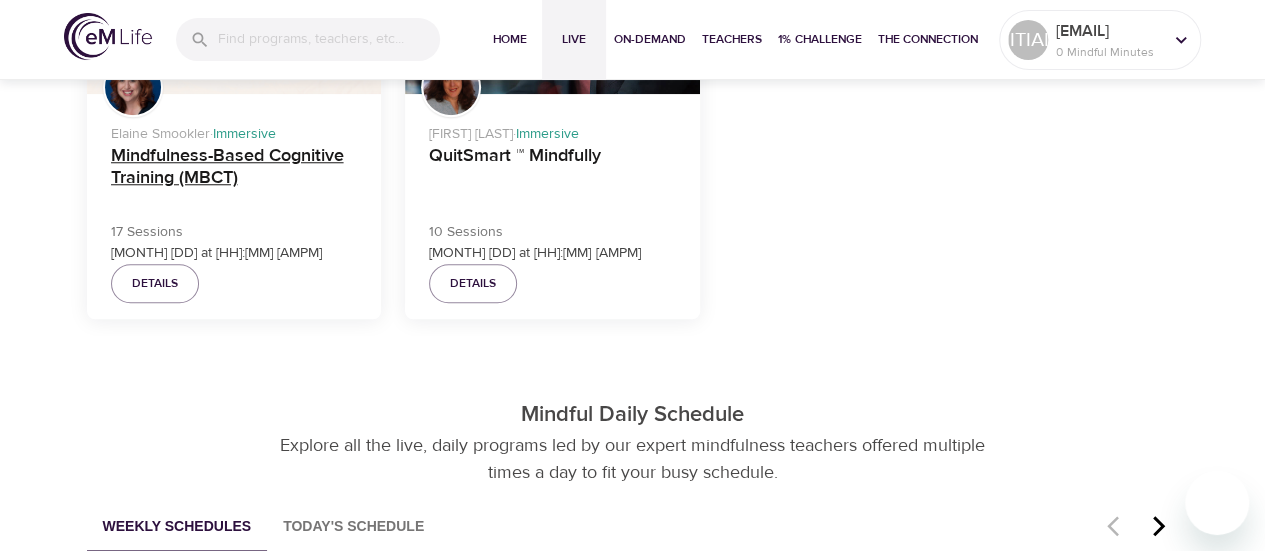 click on "Mindfulness-Based Cognitive Training (MBCT)" at bounding box center (234, 169) 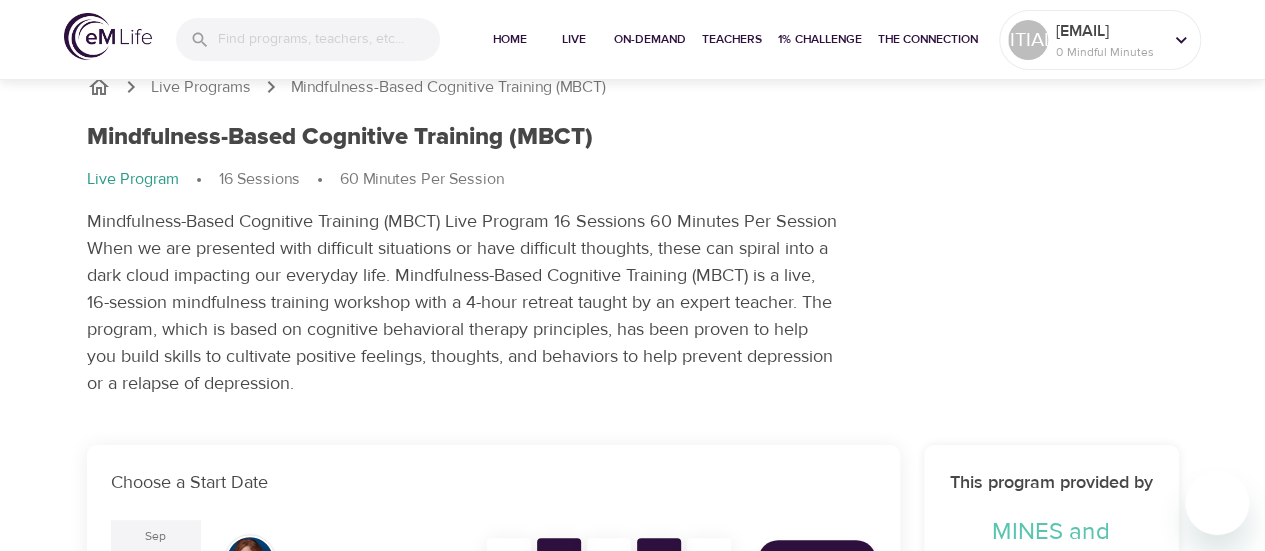 scroll, scrollTop: 0, scrollLeft: 0, axis: both 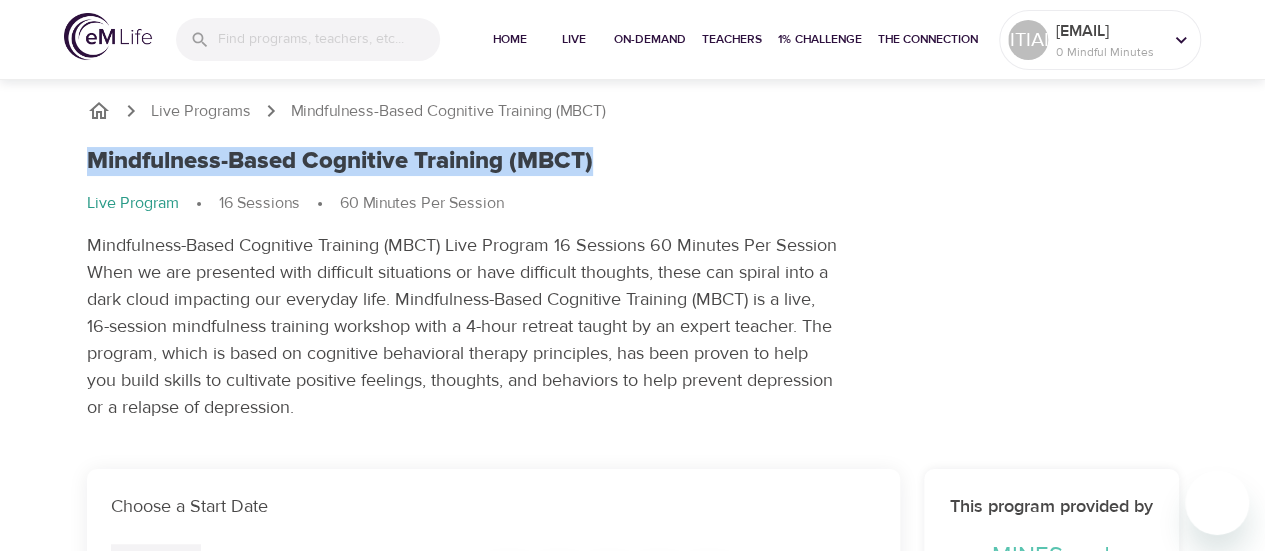 drag, startPoint x: 614, startPoint y: 150, endPoint x: 75, endPoint y: 163, distance: 539.15674 